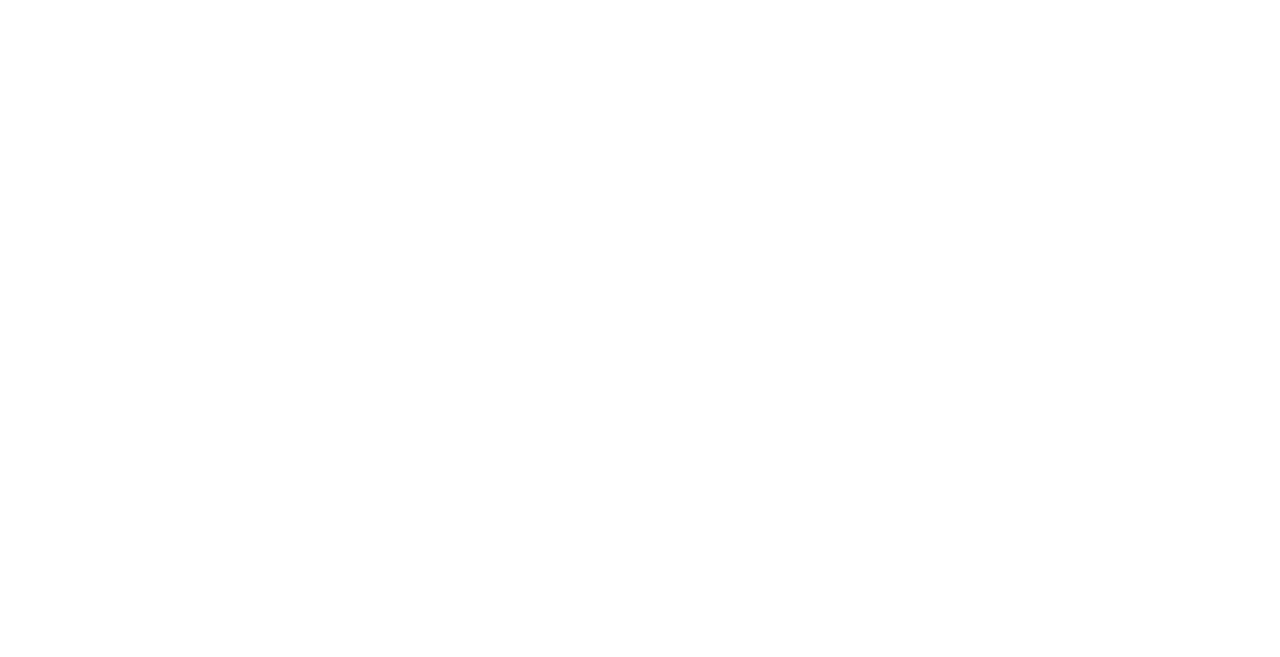 scroll, scrollTop: 0, scrollLeft: 0, axis: both 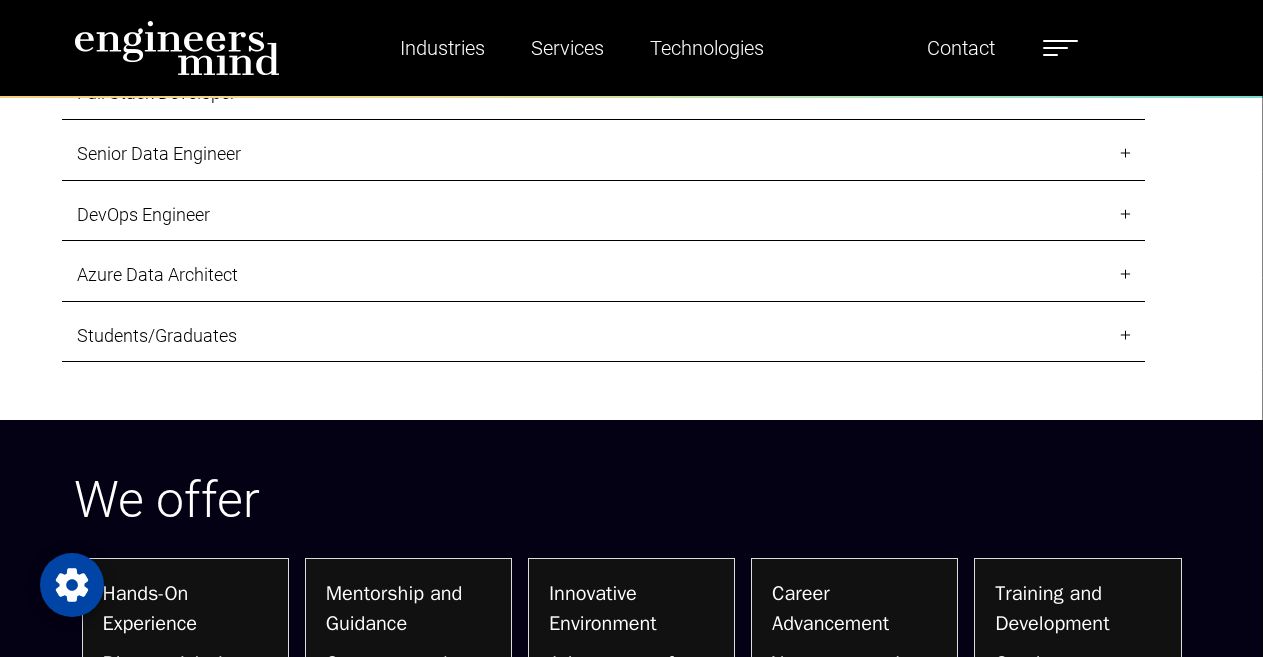 click on "Students/Graduates" at bounding box center [603, 336] 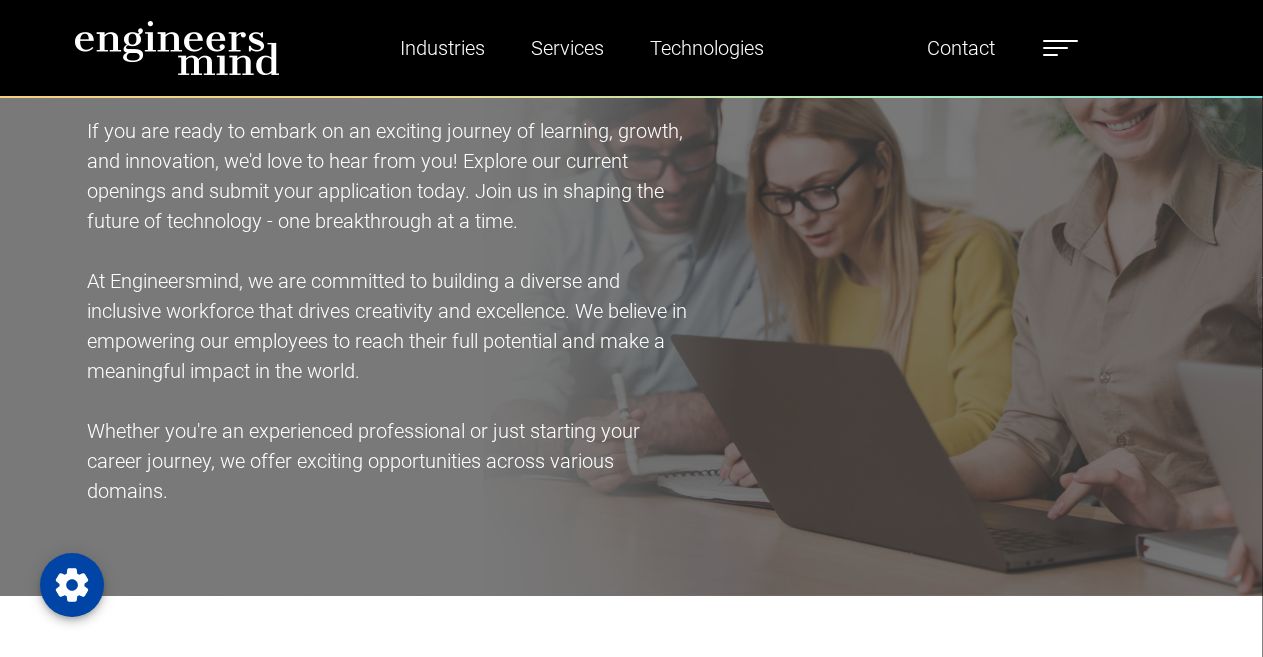 scroll, scrollTop: 800, scrollLeft: 0, axis: vertical 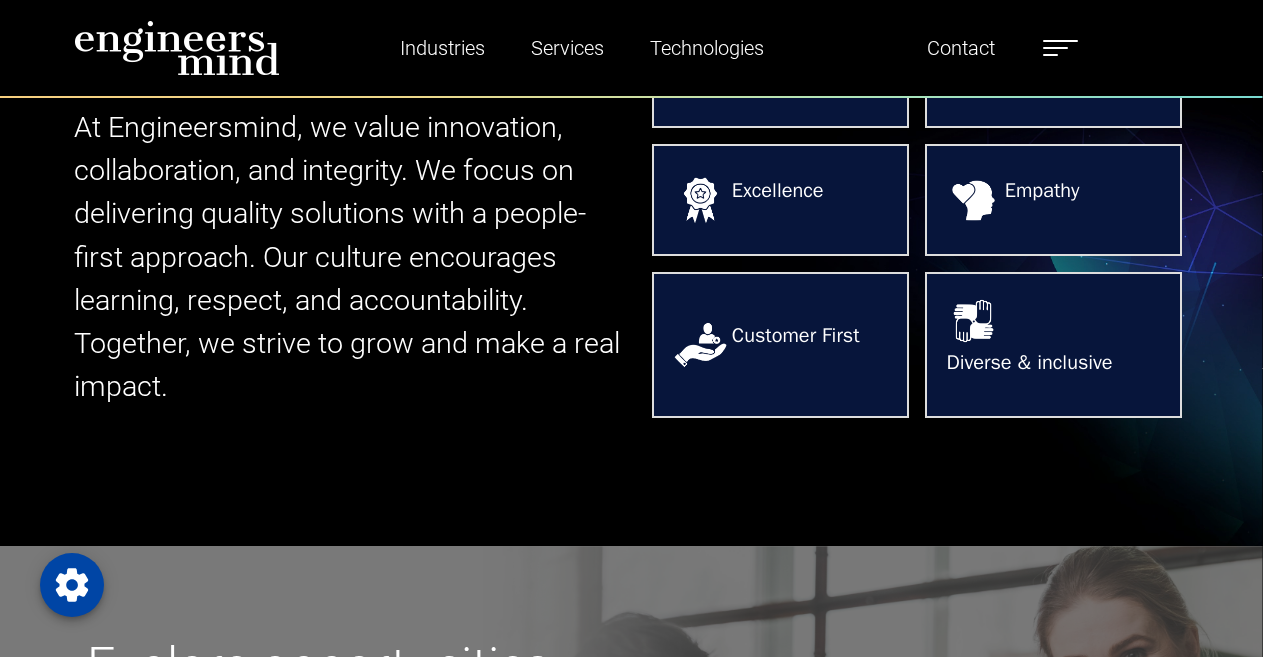 click at bounding box center (1060, 48) 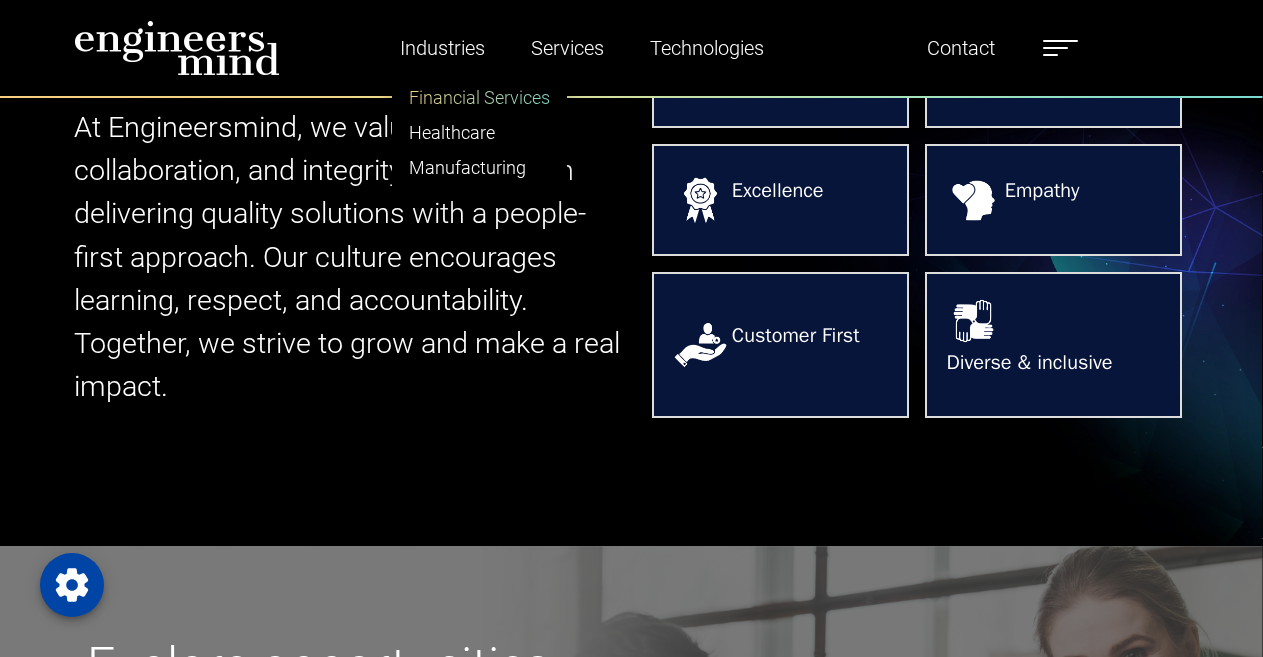 click on "Financial Services" at bounding box center (479, 97) 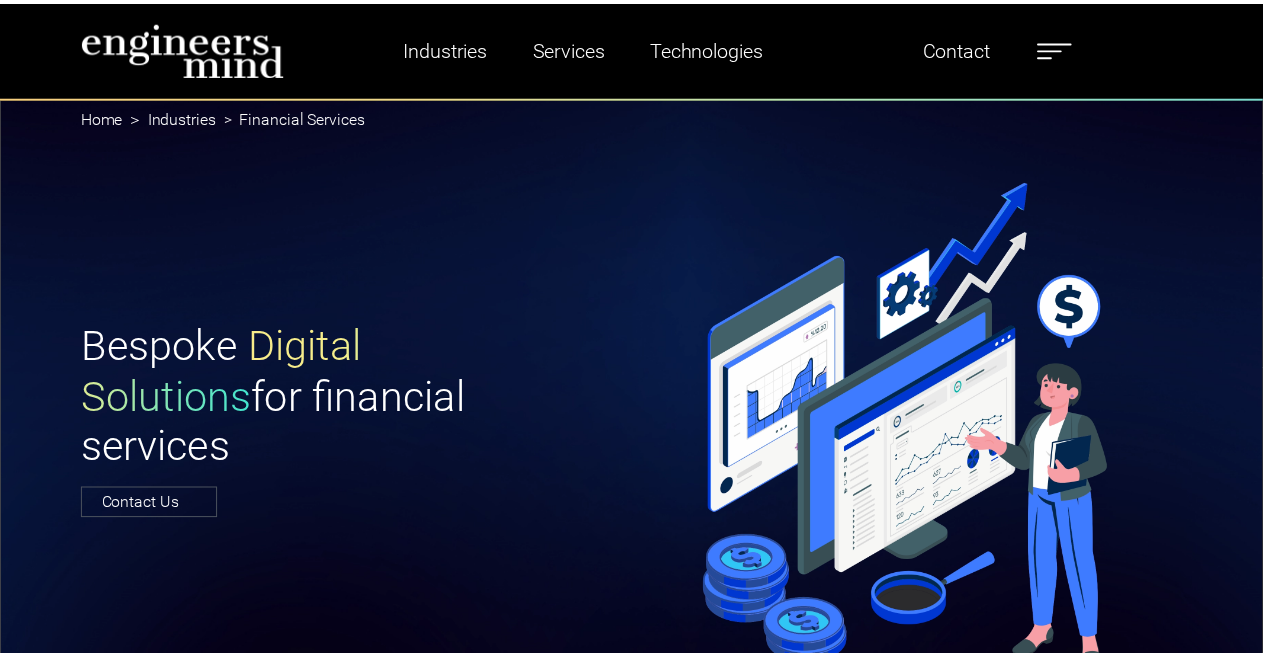scroll, scrollTop: 0, scrollLeft: 0, axis: both 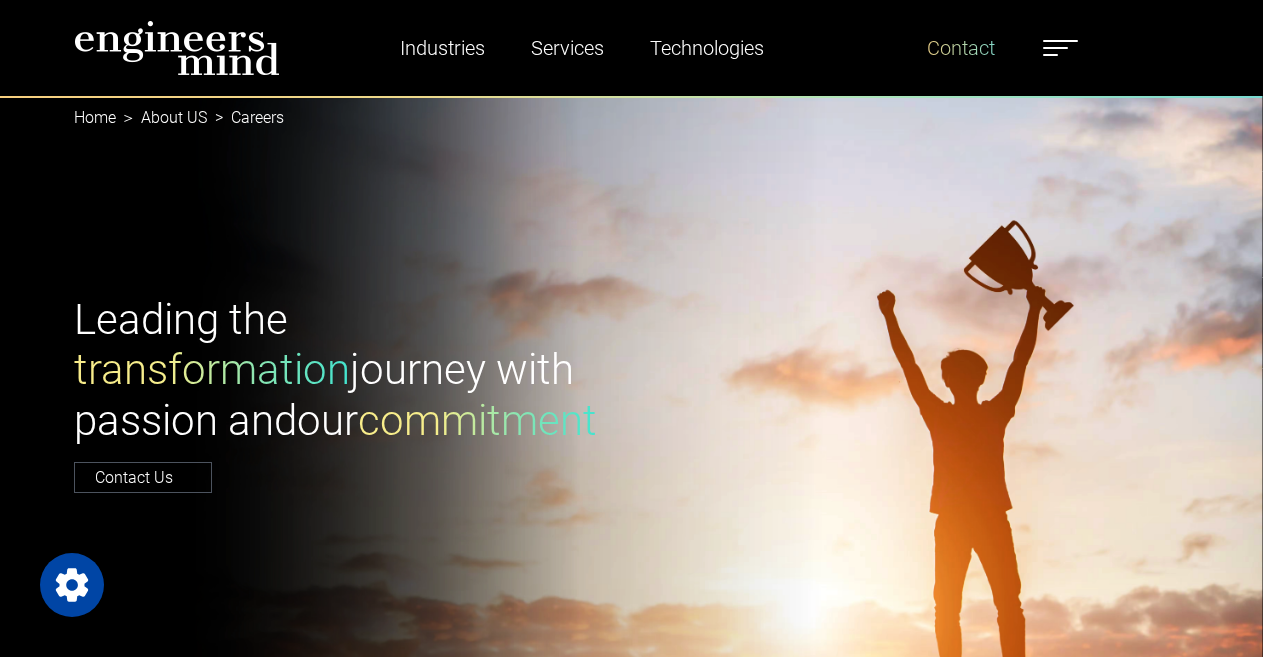 click on "Contact" at bounding box center (961, 48) 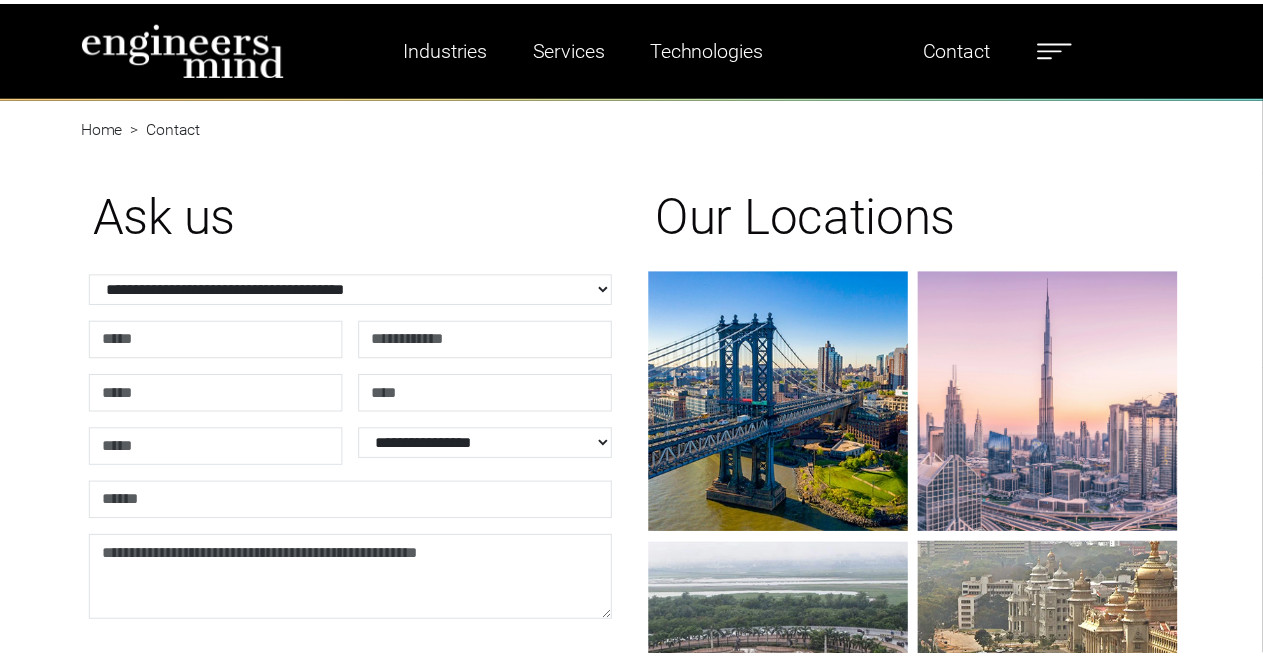 scroll, scrollTop: 0, scrollLeft: 0, axis: both 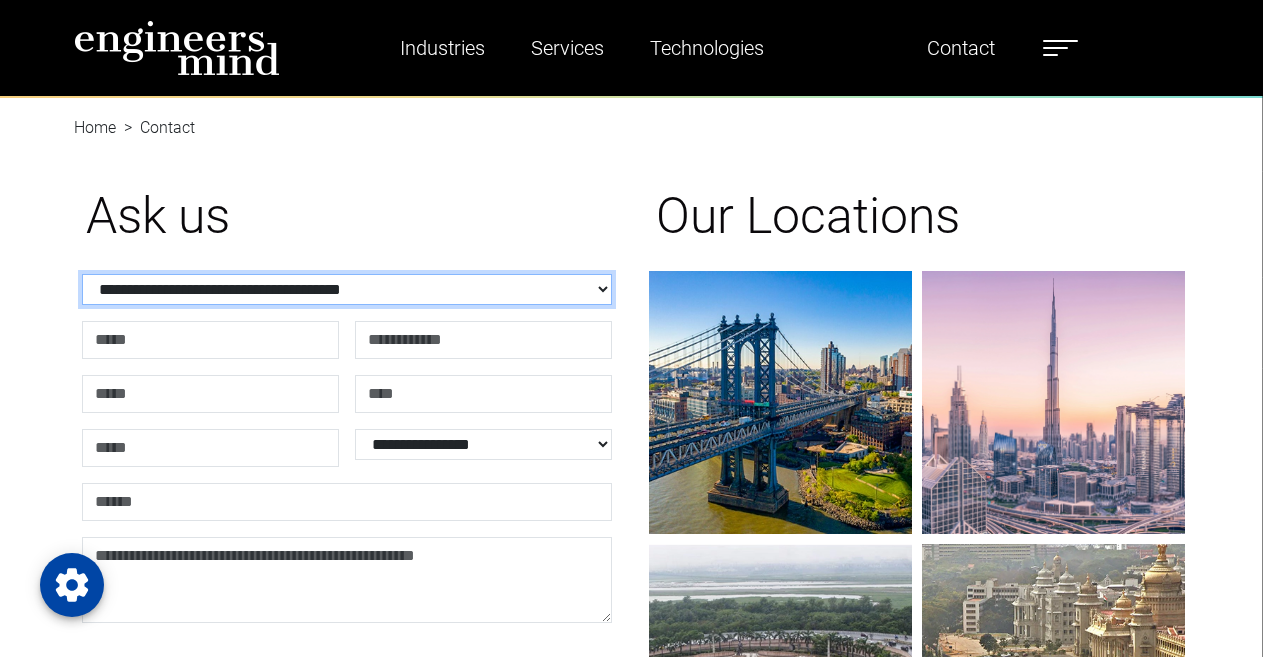 click on "**********" at bounding box center (347, 289) 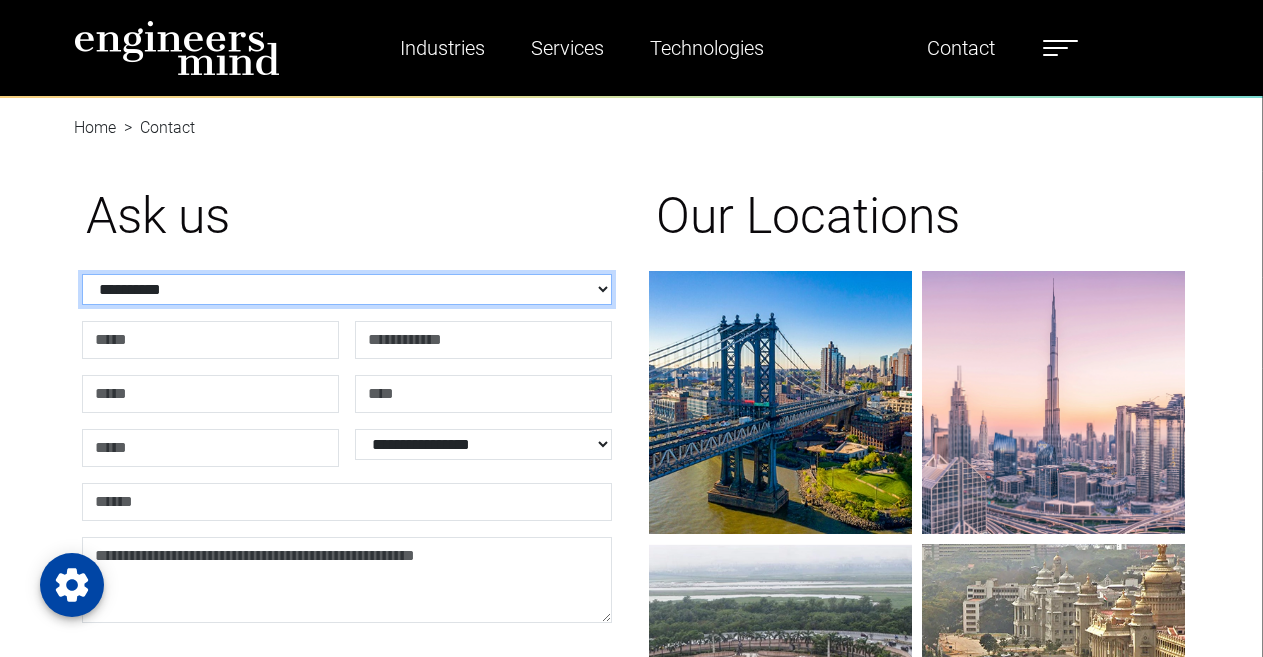 click on "**********" at bounding box center [347, 289] 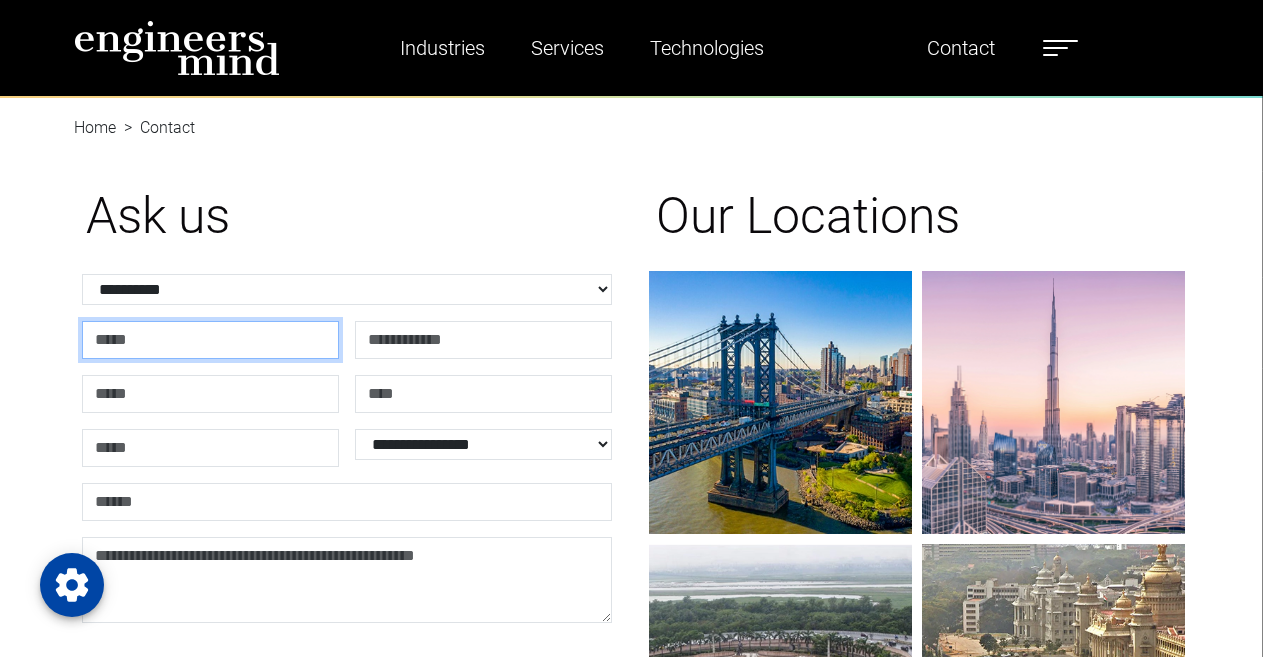 click at bounding box center (210, 340) 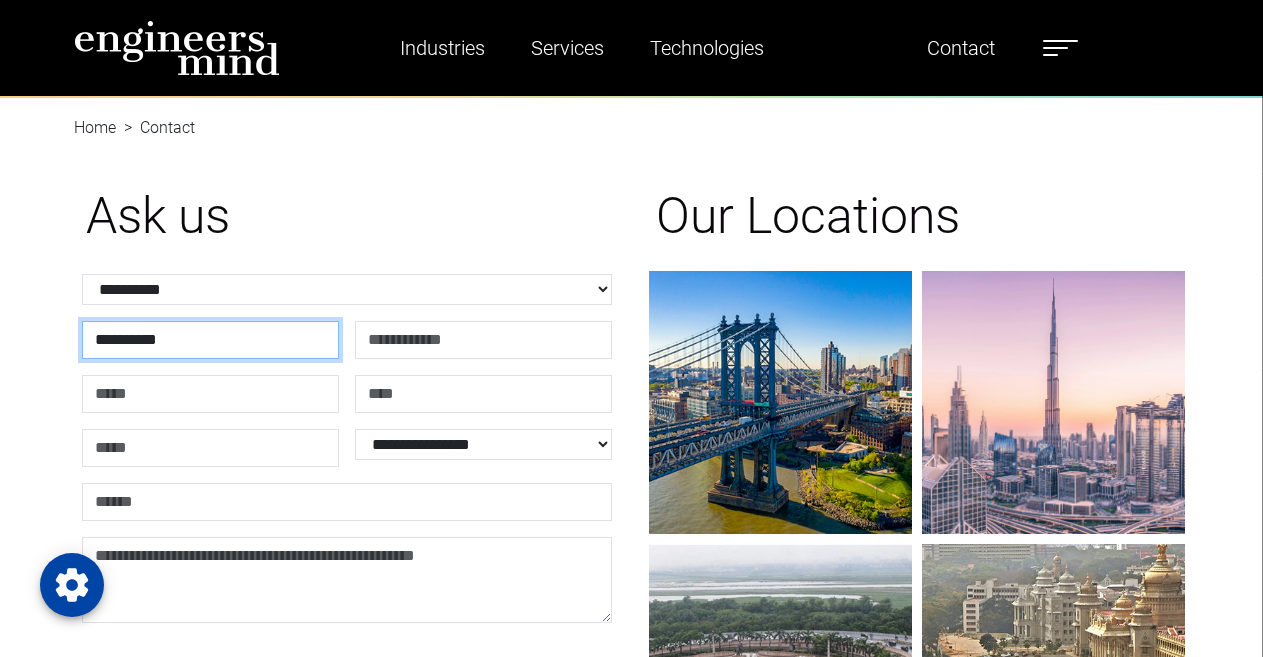 type on "*********" 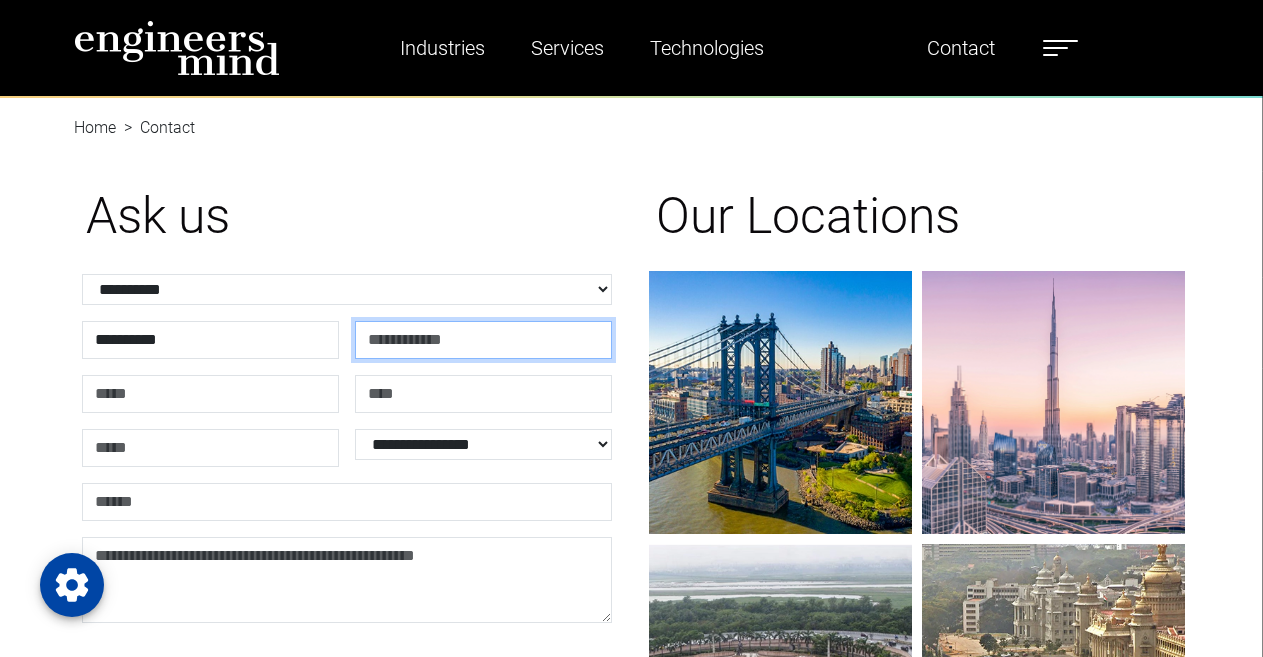 click at bounding box center [483, 340] 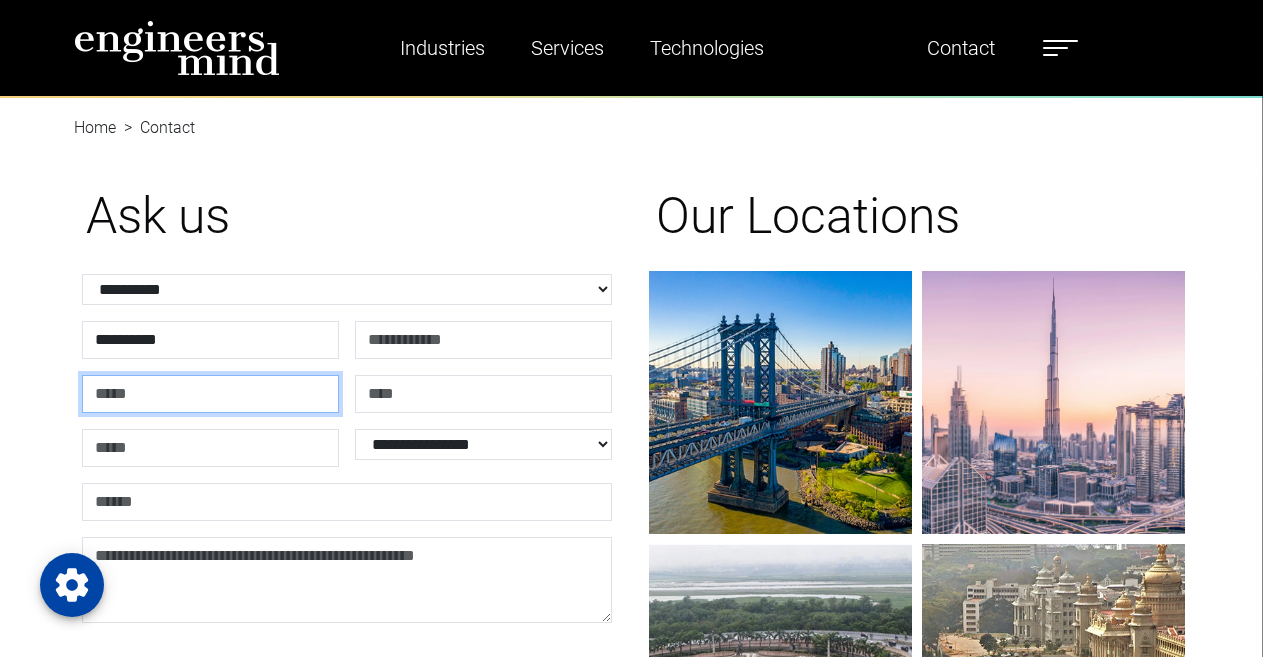 click at bounding box center (210, 394) 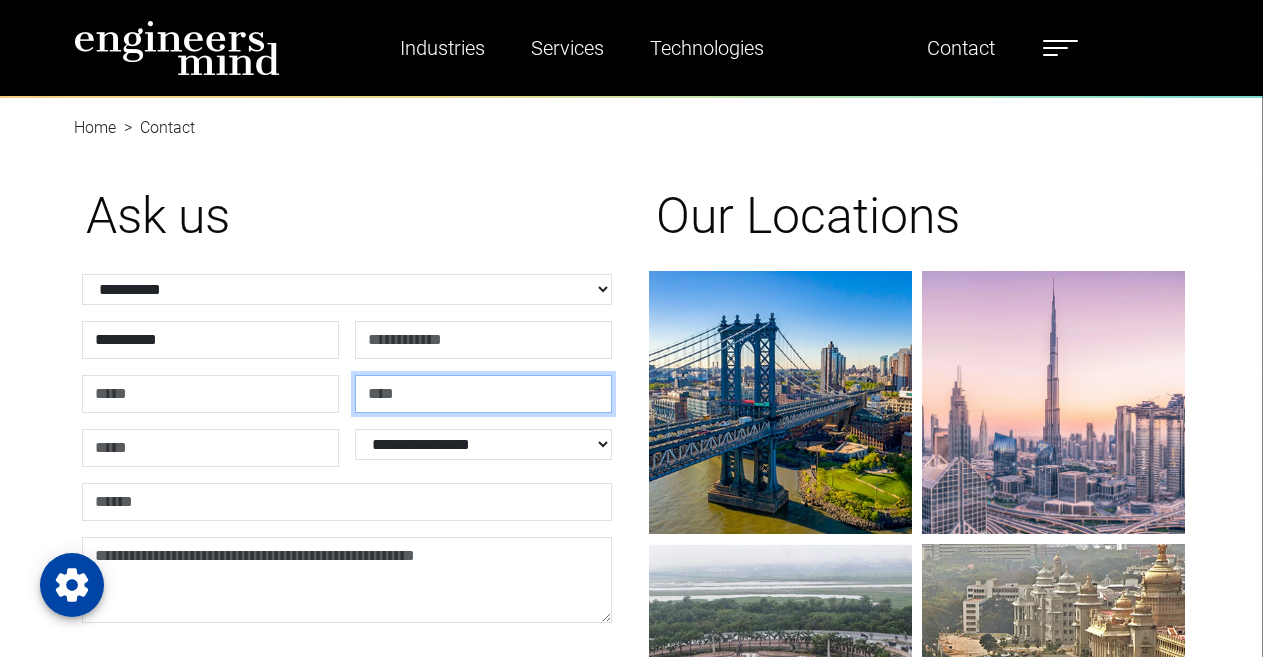 click at bounding box center (483, 394) 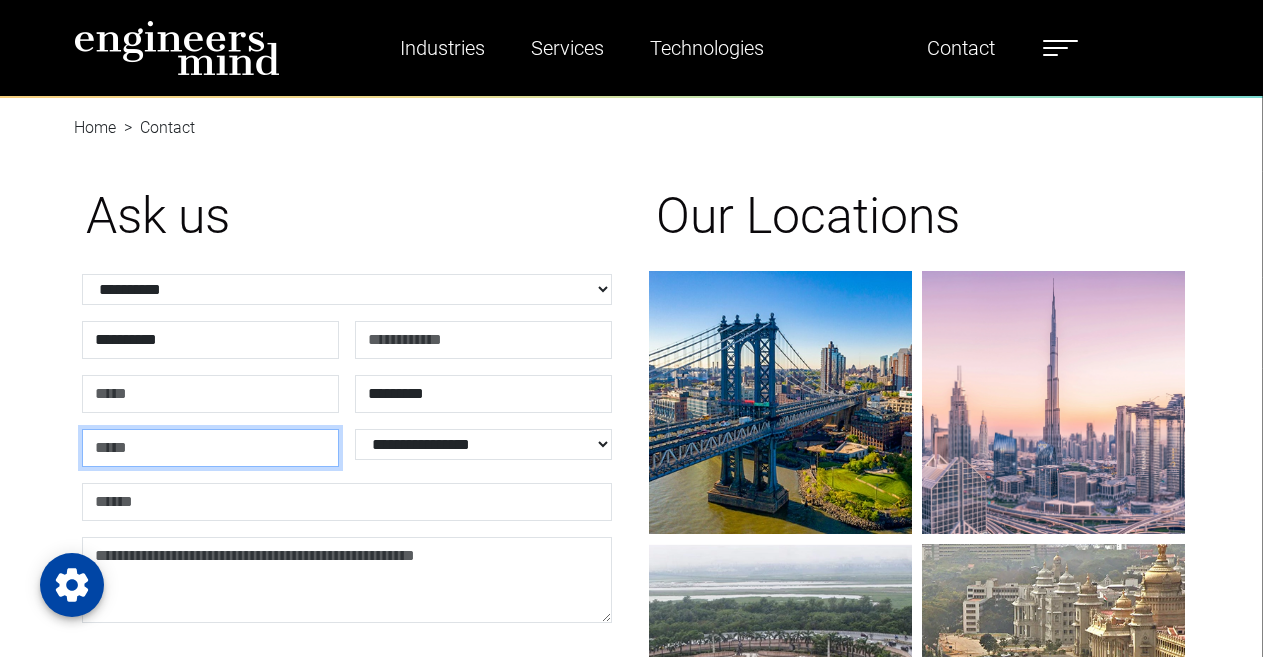 click at bounding box center [210, 448] 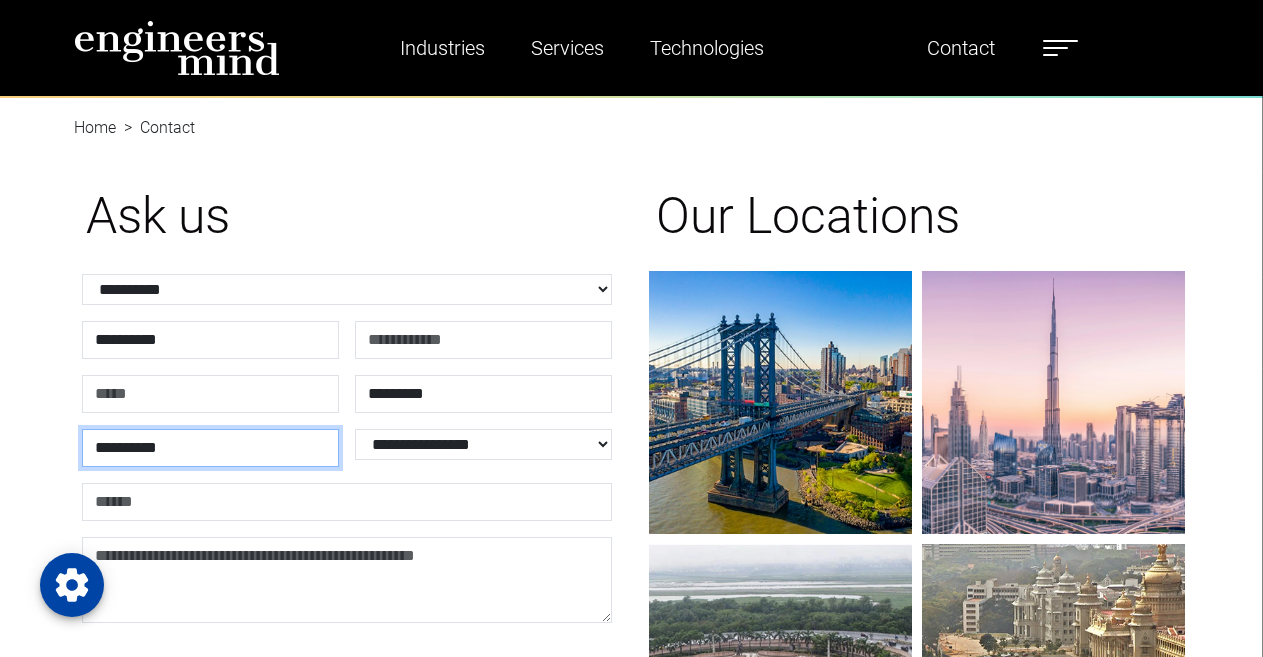 type on "**********" 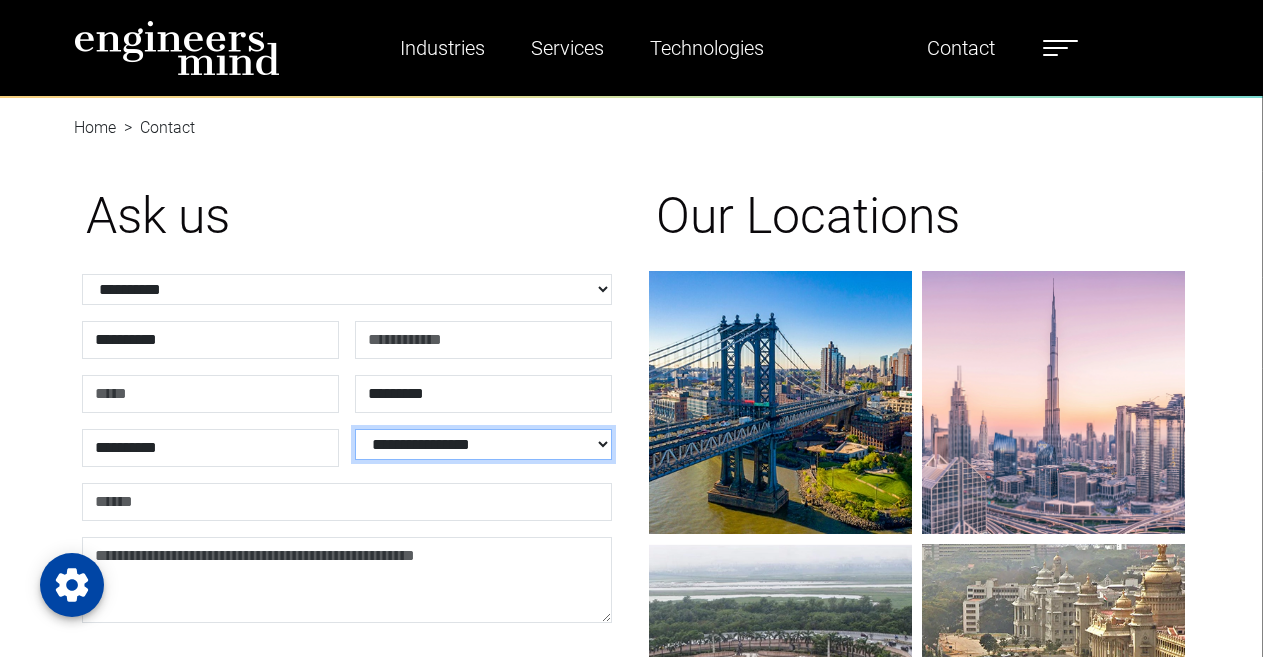 click on "**********" at bounding box center [483, 444] 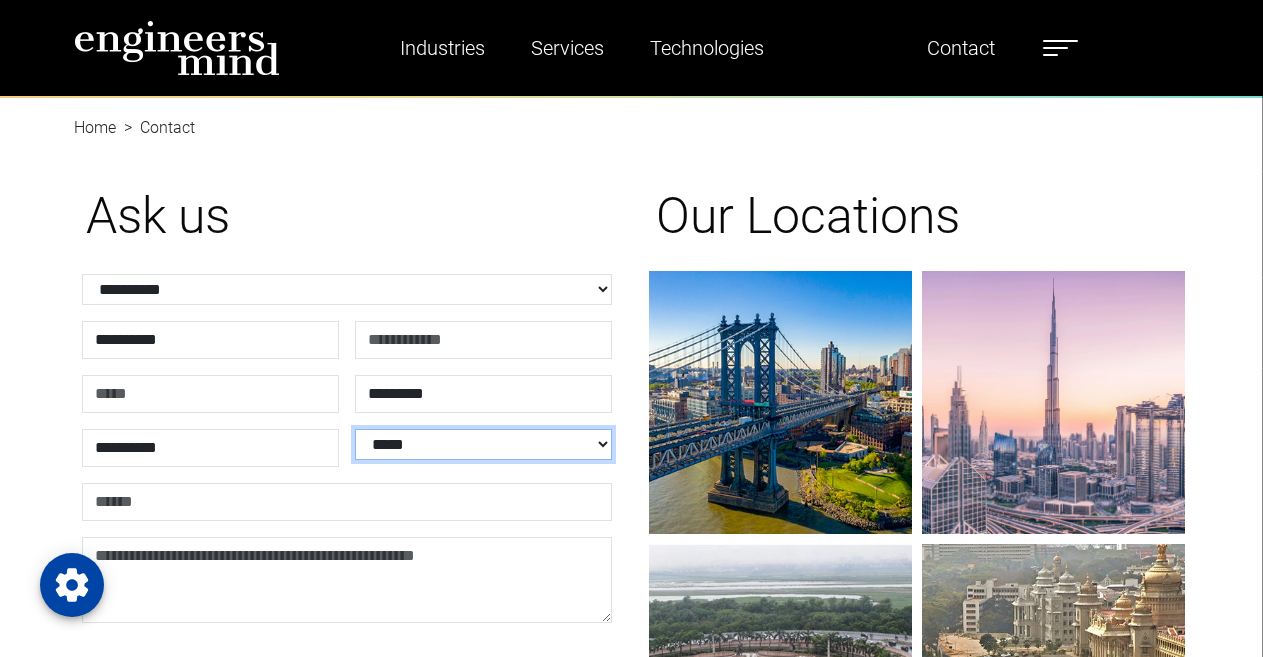 click on "**********" at bounding box center (483, 444) 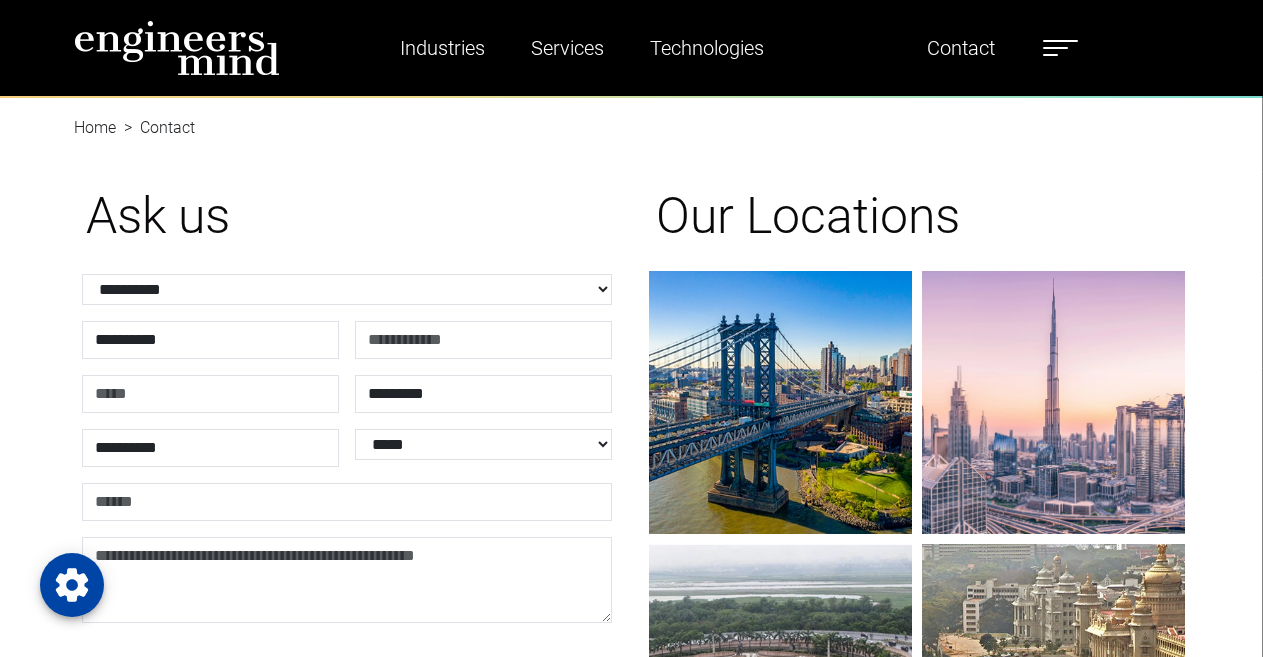 click on "Home  Contact" at bounding box center (632, 116) 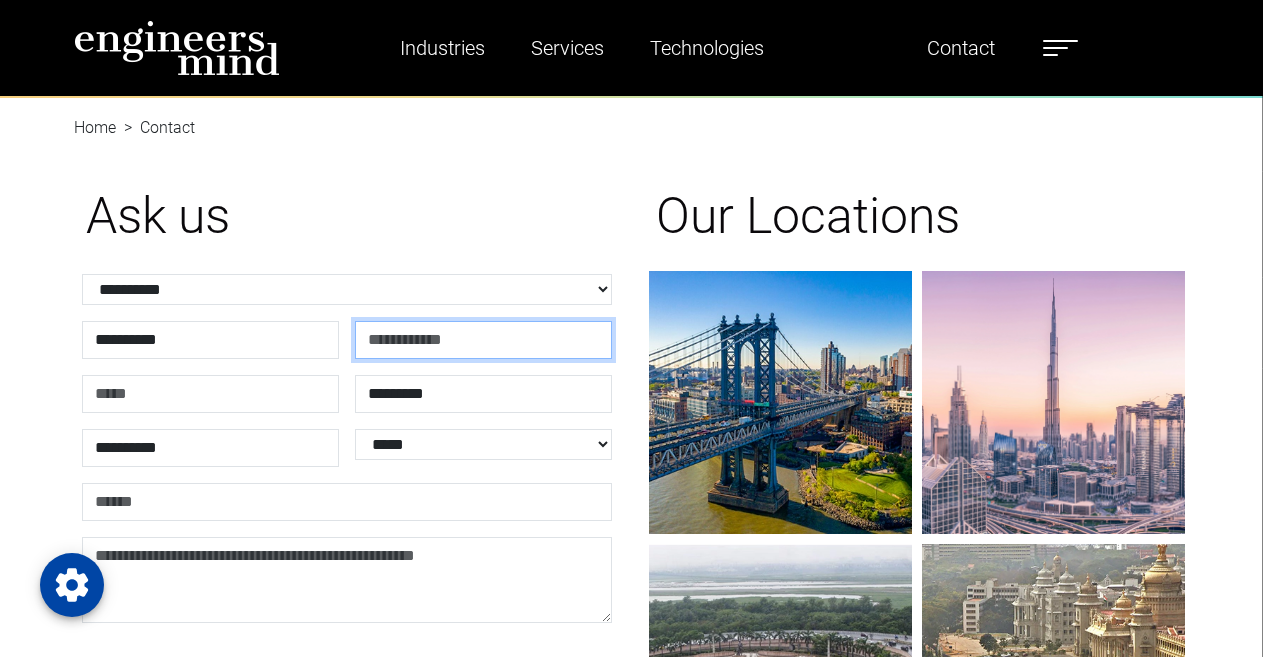 click at bounding box center (483, 340) 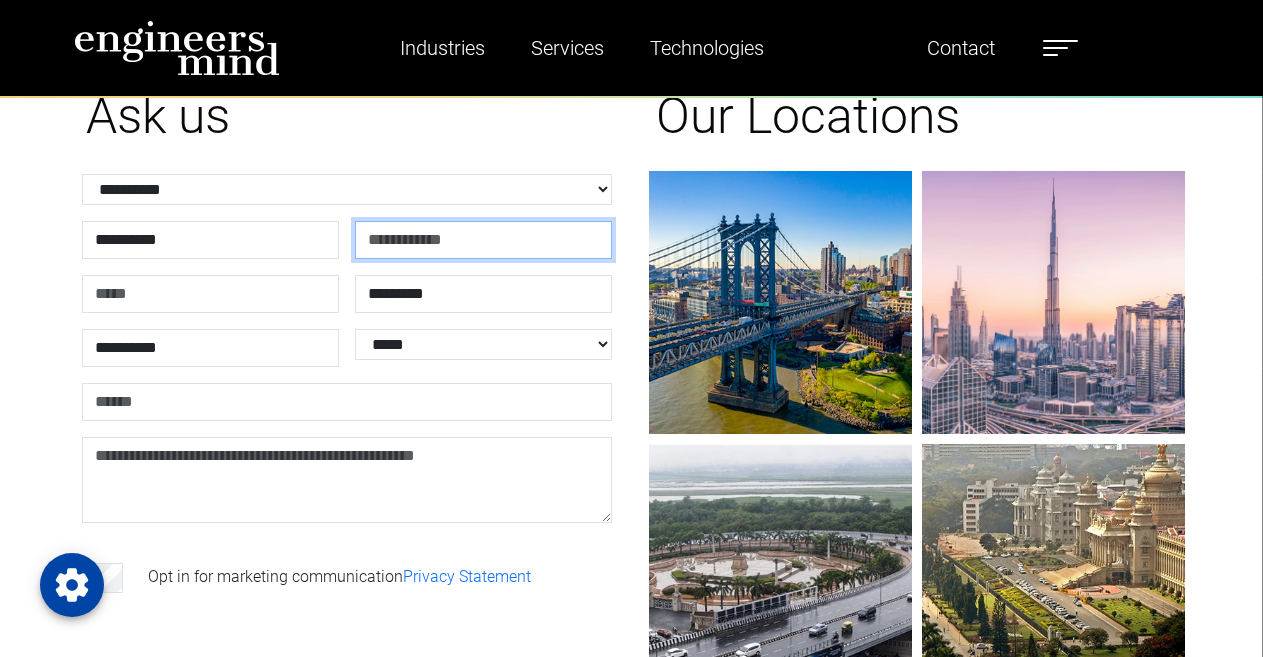 scroll, scrollTop: 0, scrollLeft: 0, axis: both 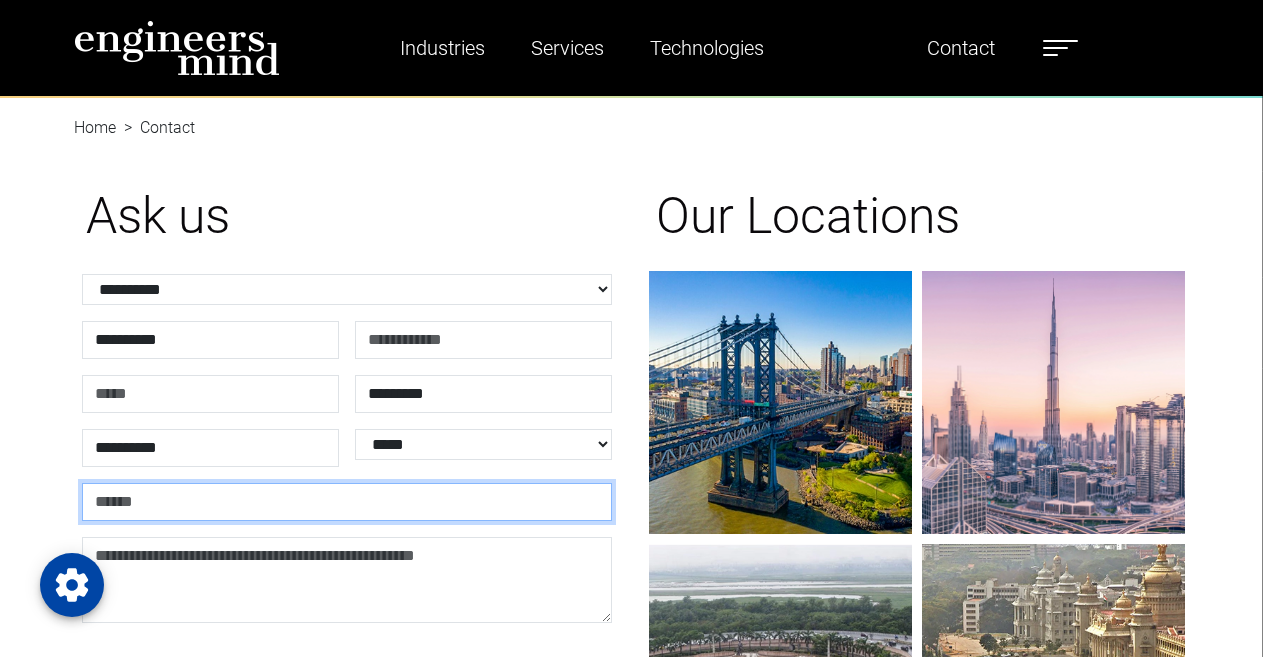 click at bounding box center [347, 502] 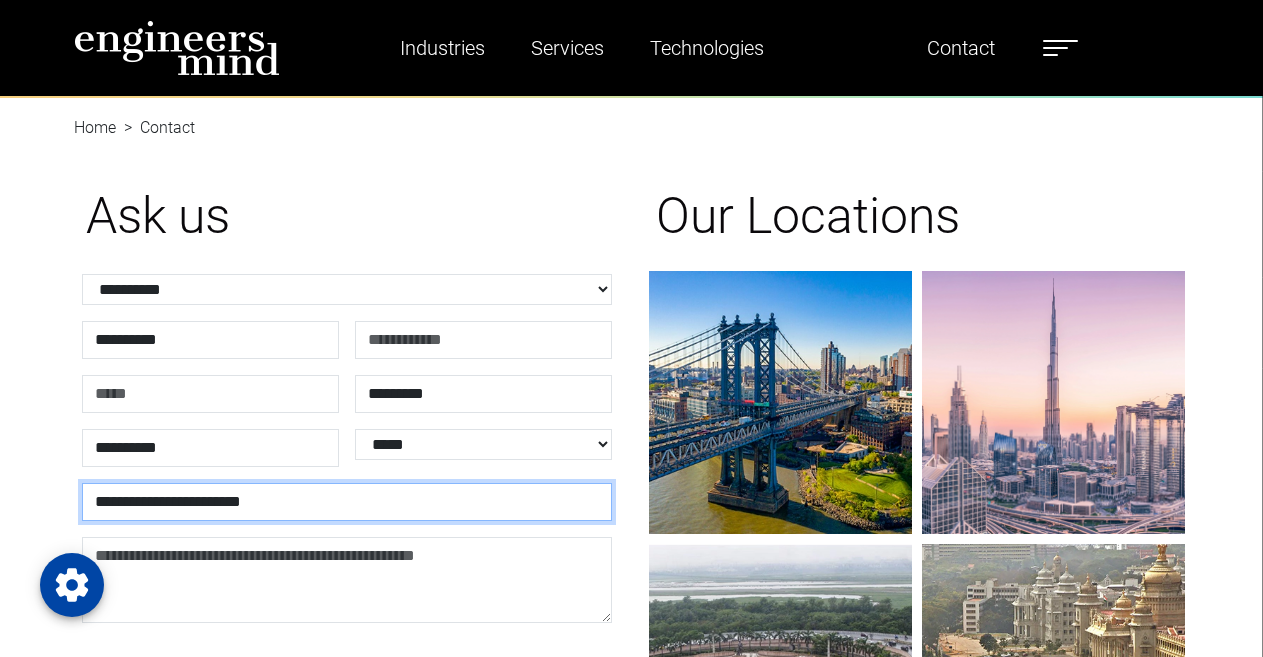 click on "[EMAIL]" at bounding box center (347, 502) 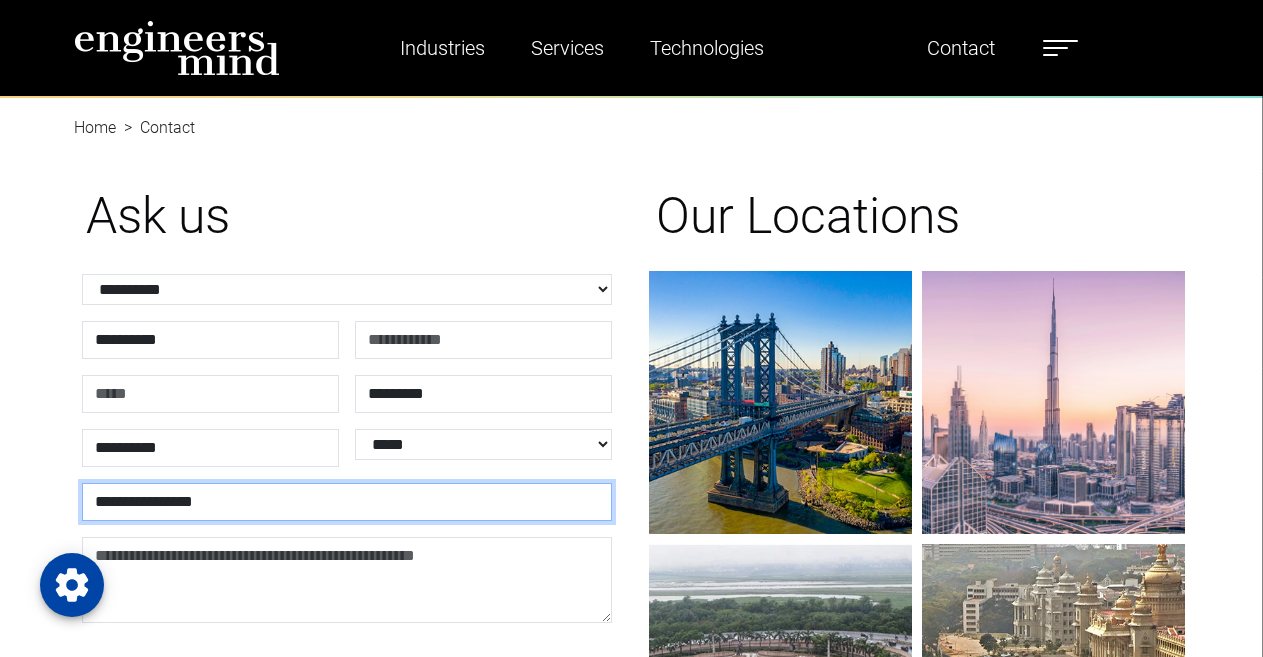 click on "**********" at bounding box center (347, 502) 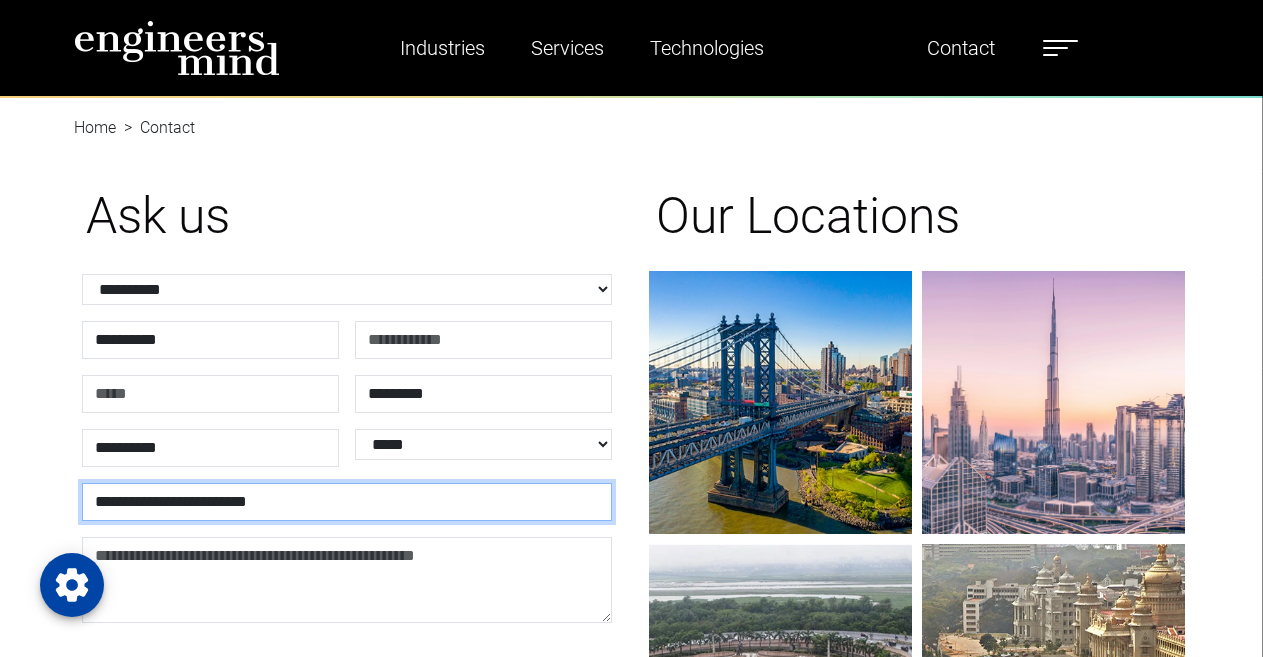 type on "**********" 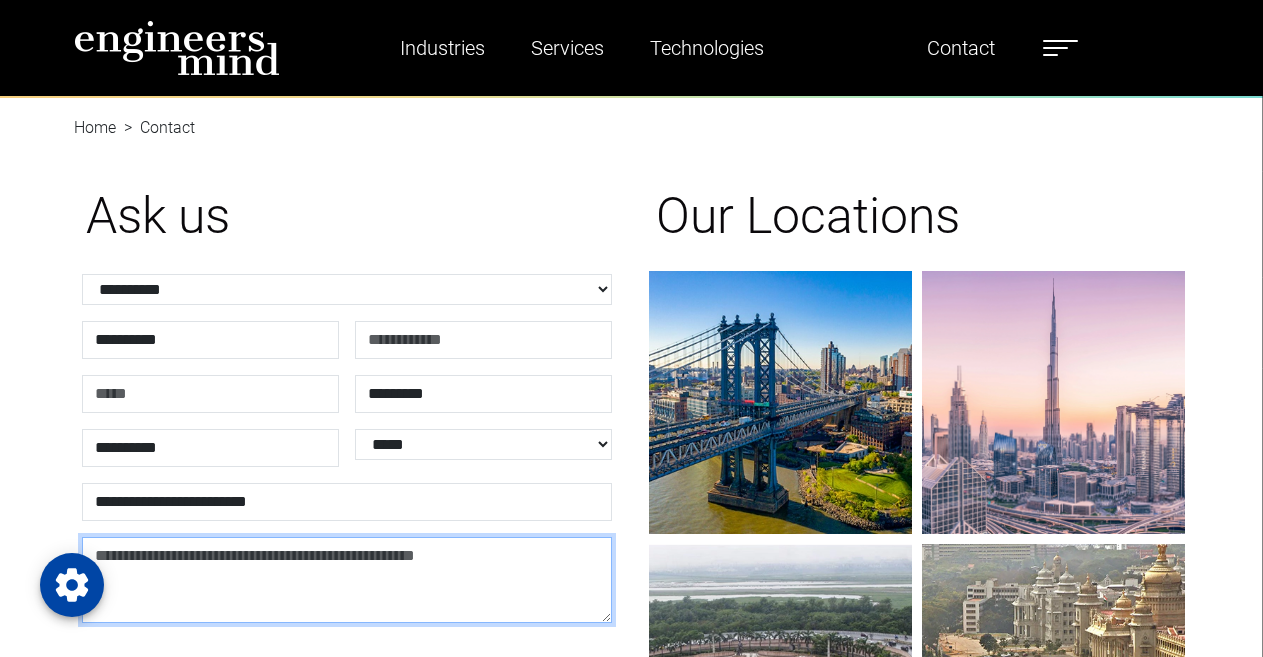 click at bounding box center (347, 580) 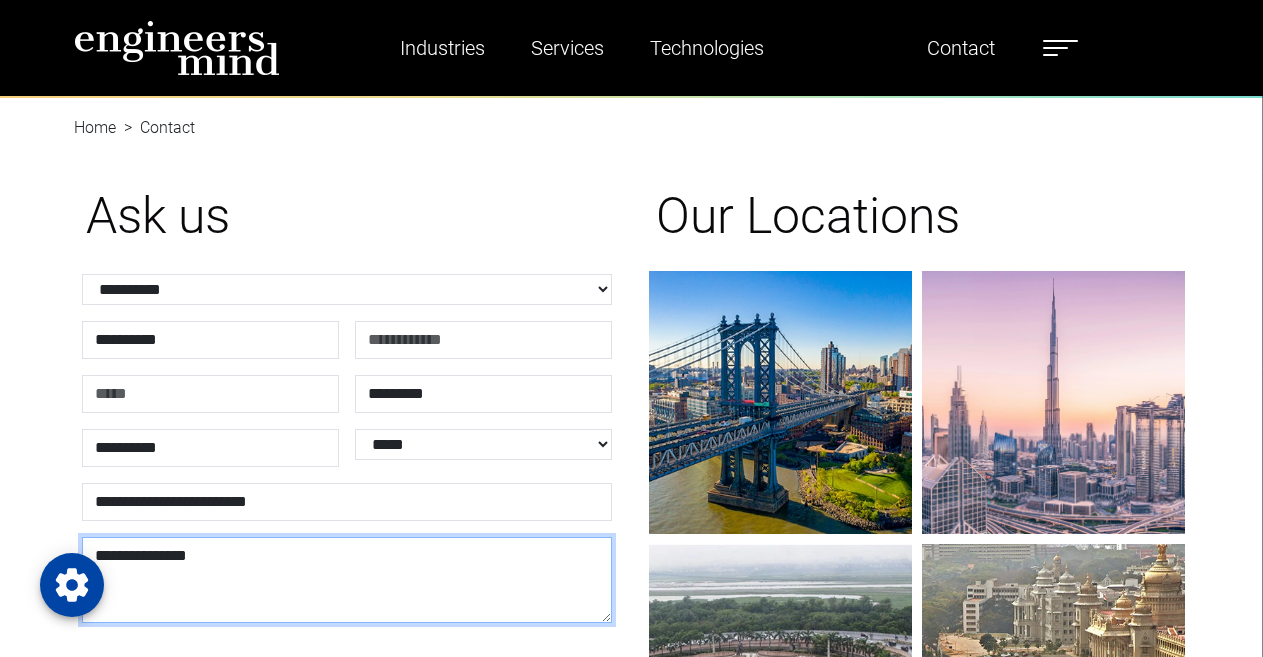 drag, startPoint x: 266, startPoint y: 588, endPoint x: 215, endPoint y: 573, distance: 53.160137 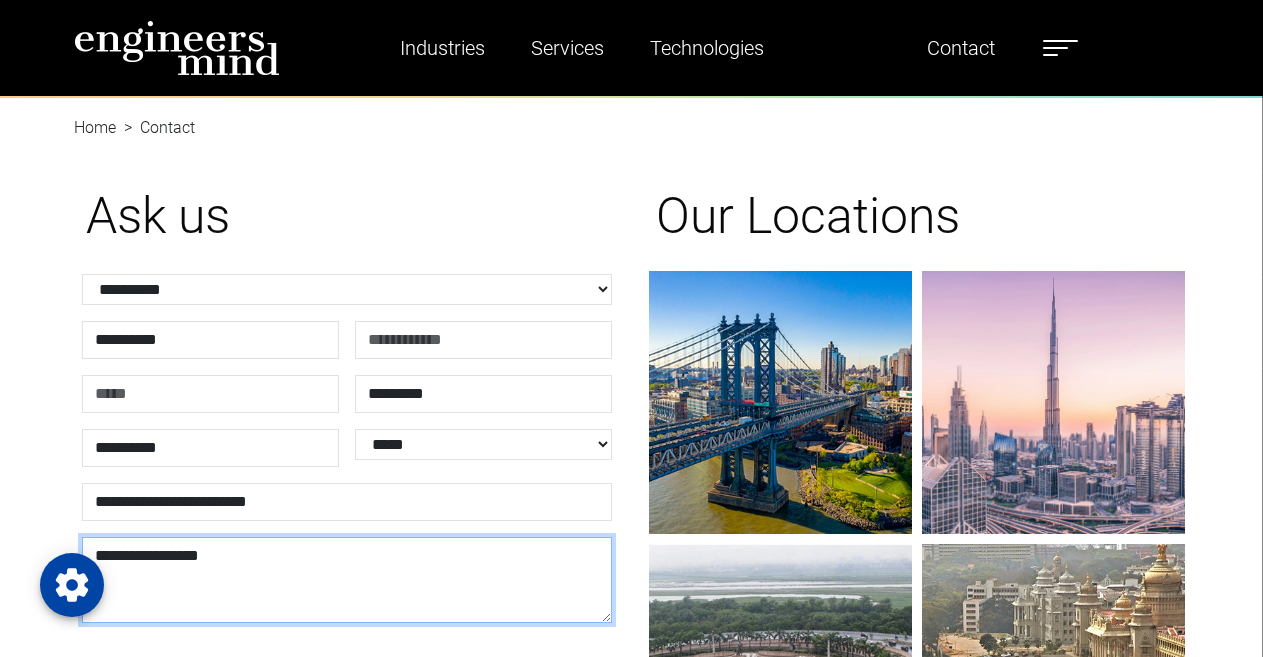 click on "[NAME]" at bounding box center (347, 580) 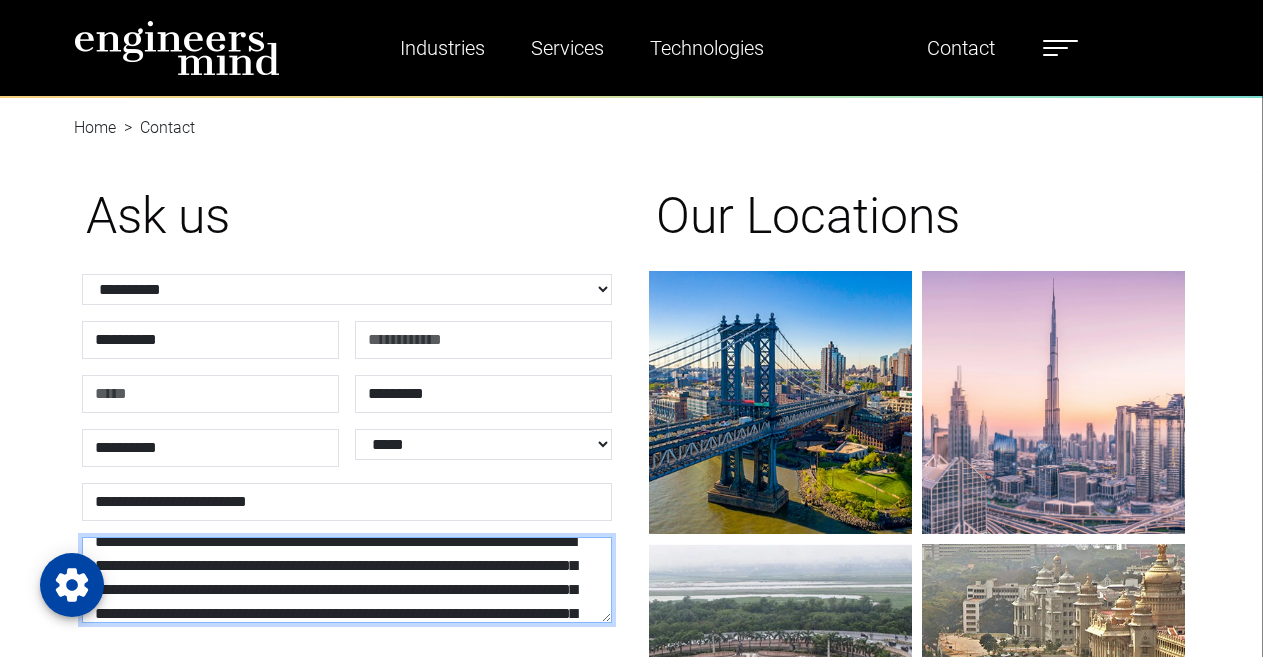 scroll, scrollTop: 0, scrollLeft: 0, axis: both 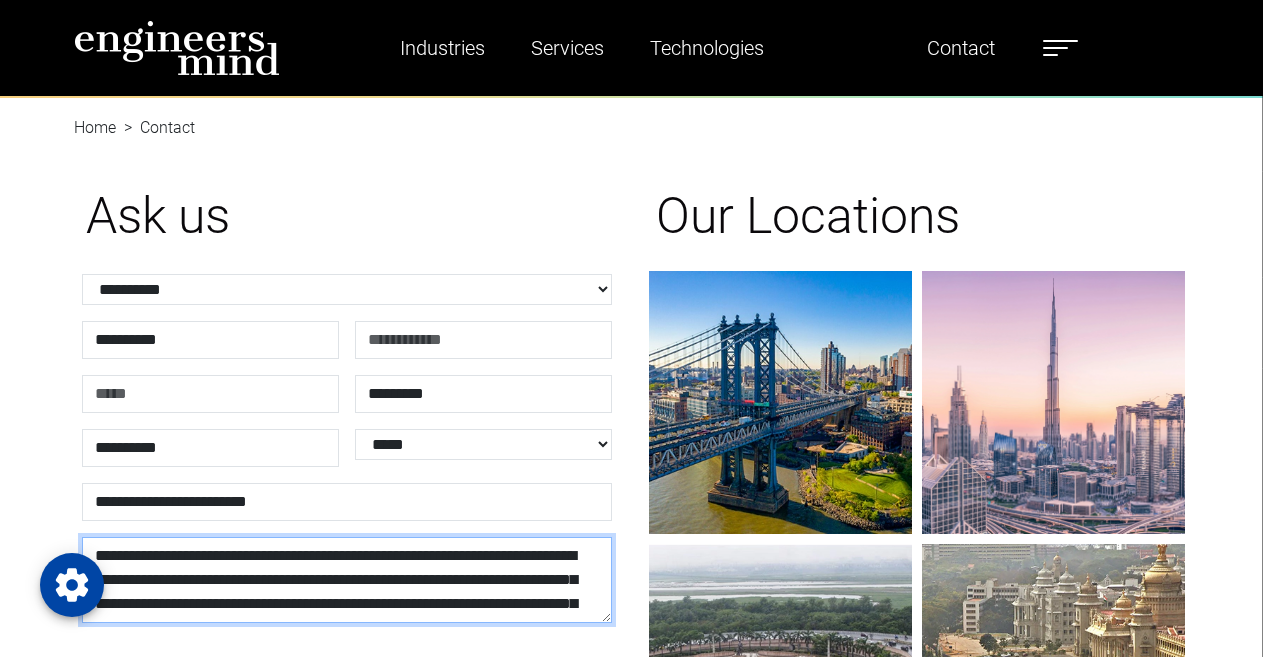 click on "*********" at bounding box center [0, 0] 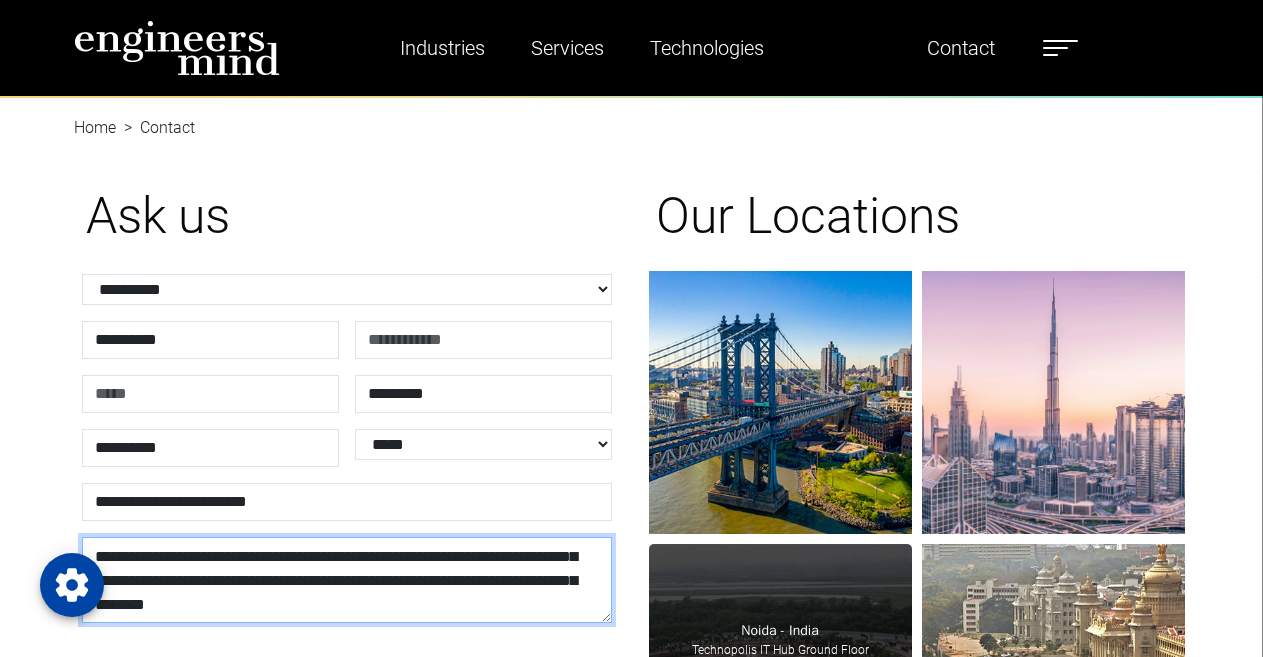 scroll, scrollTop: 72, scrollLeft: 0, axis: vertical 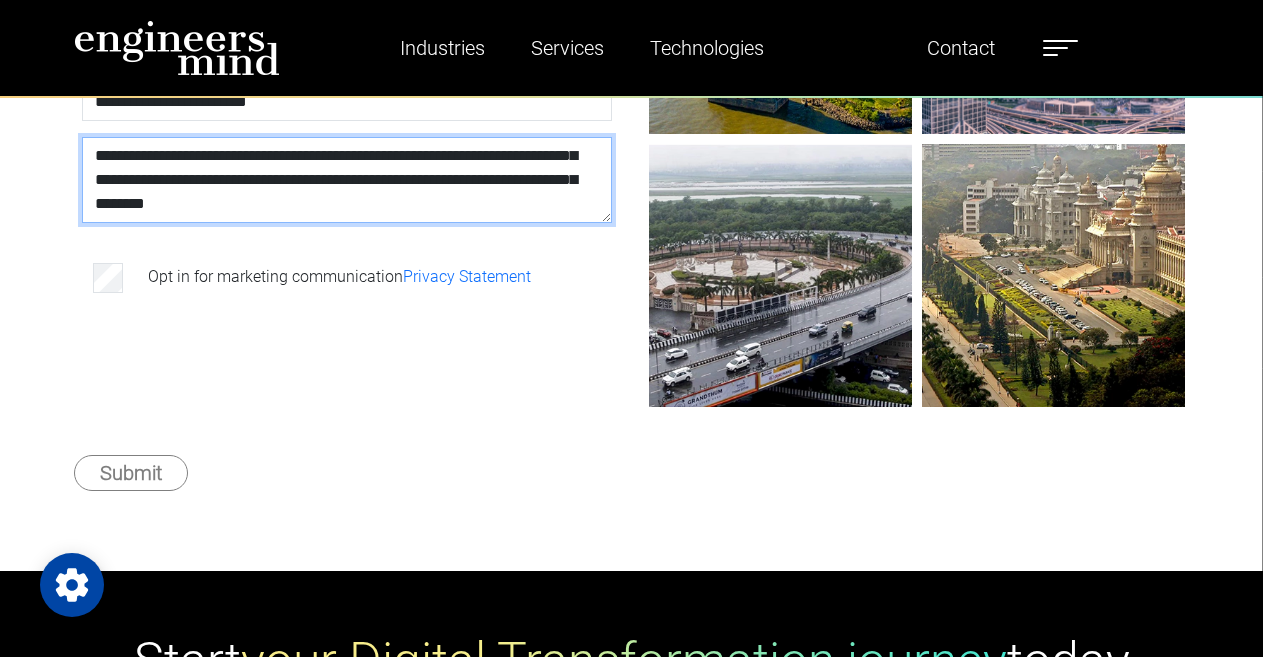 type on "**********" 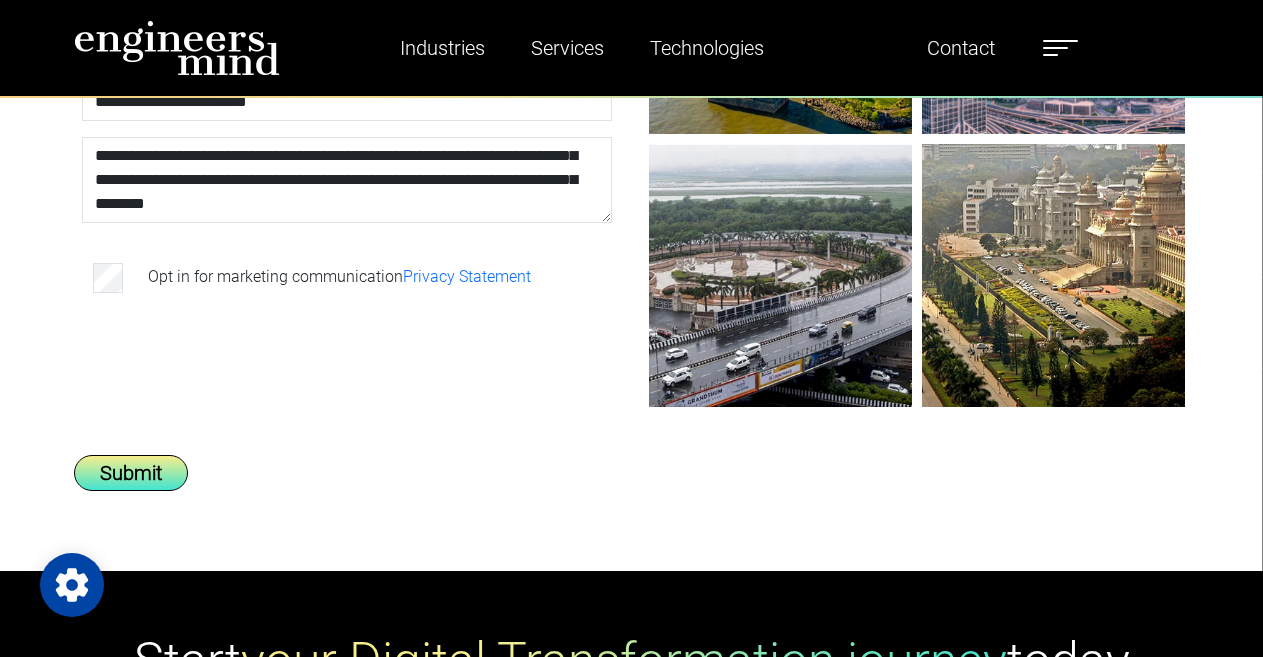 click on "Submit" at bounding box center [131, 473] 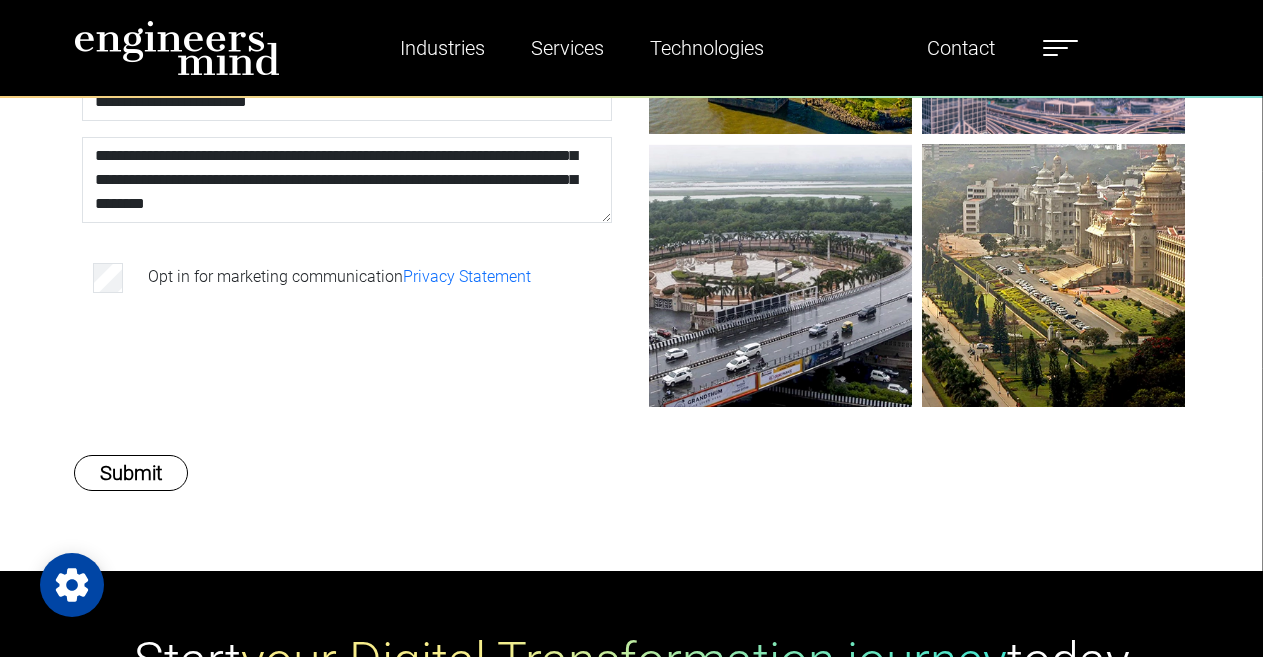 scroll, scrollTop: 200, scrollLeft: 0, axis: vertical 